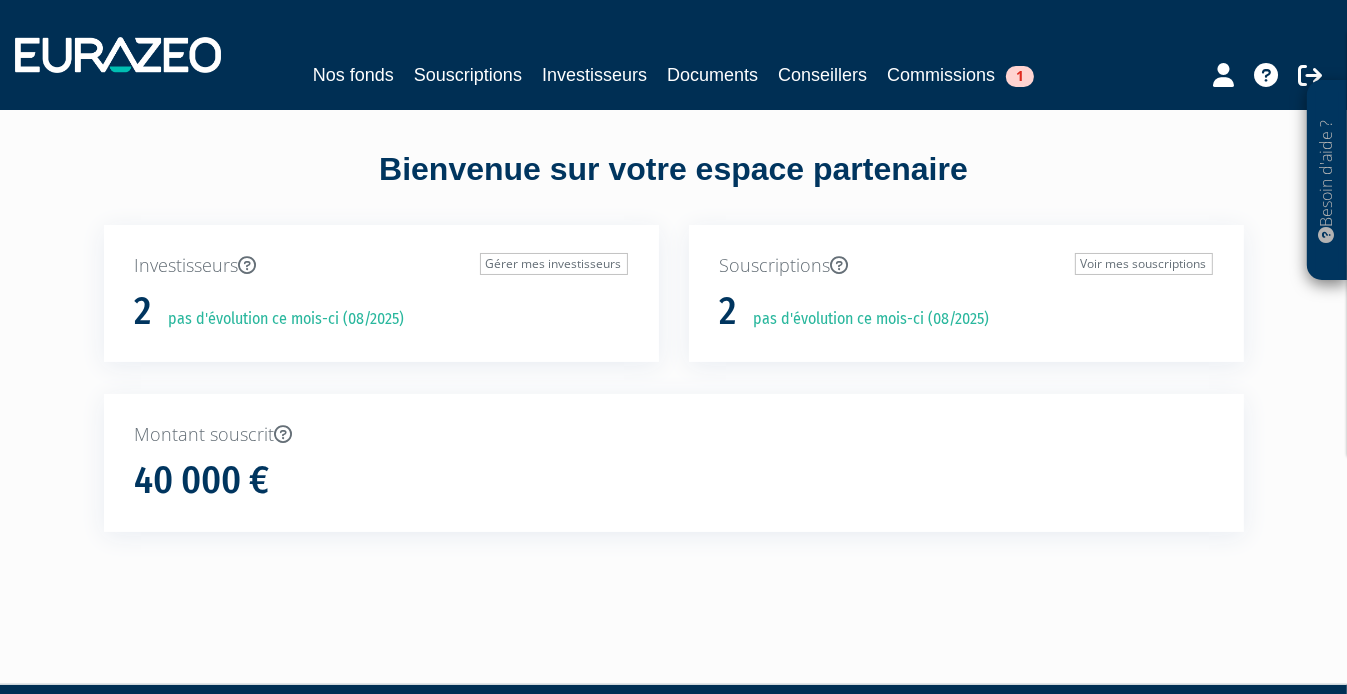 scroll, scrollTop: 0, scrollLeft: 0, axis: both 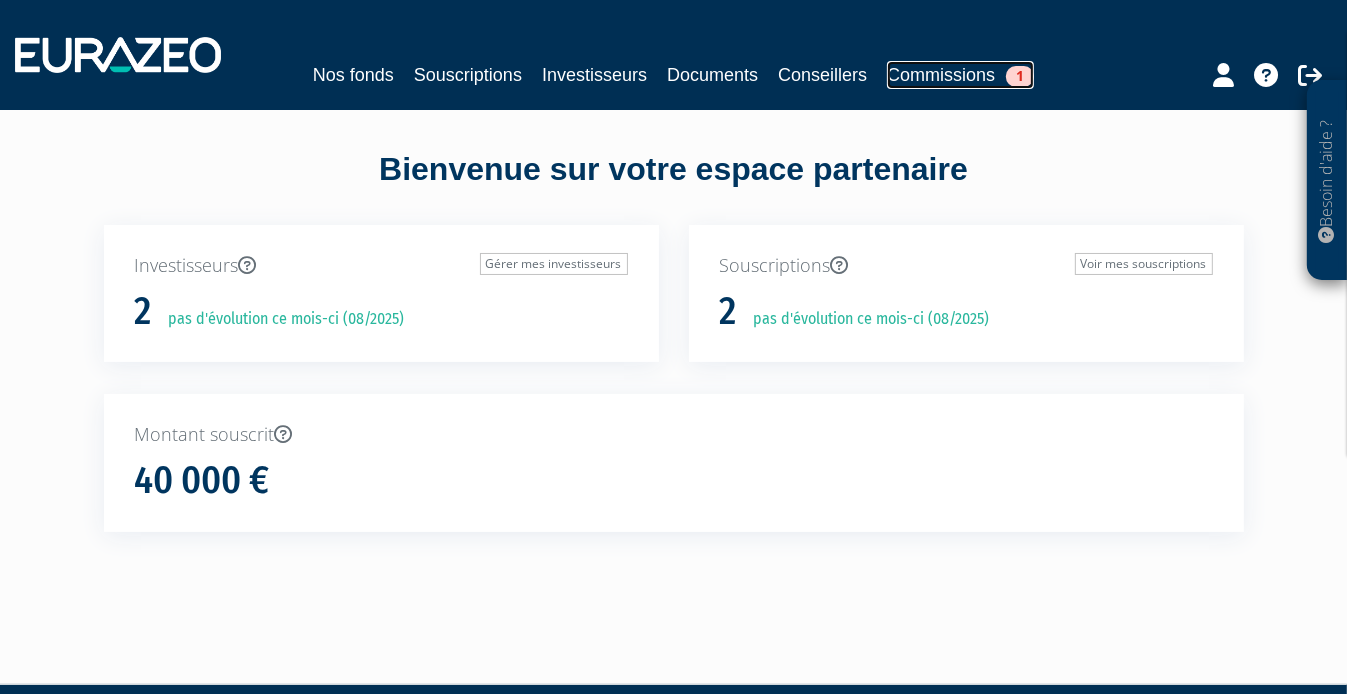 click on "Commissions  1" at bounding box center (960, 75) 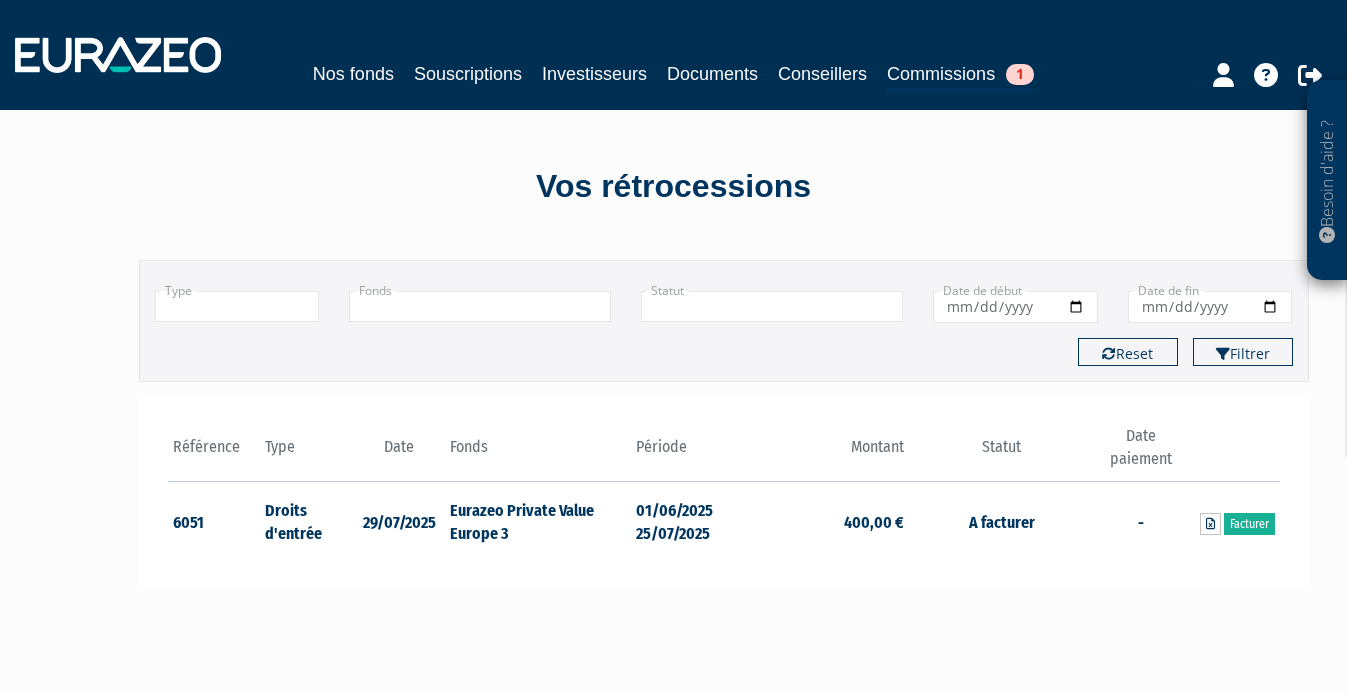scroll, scrollTop: 0, scrollLeft: 0, axis: both 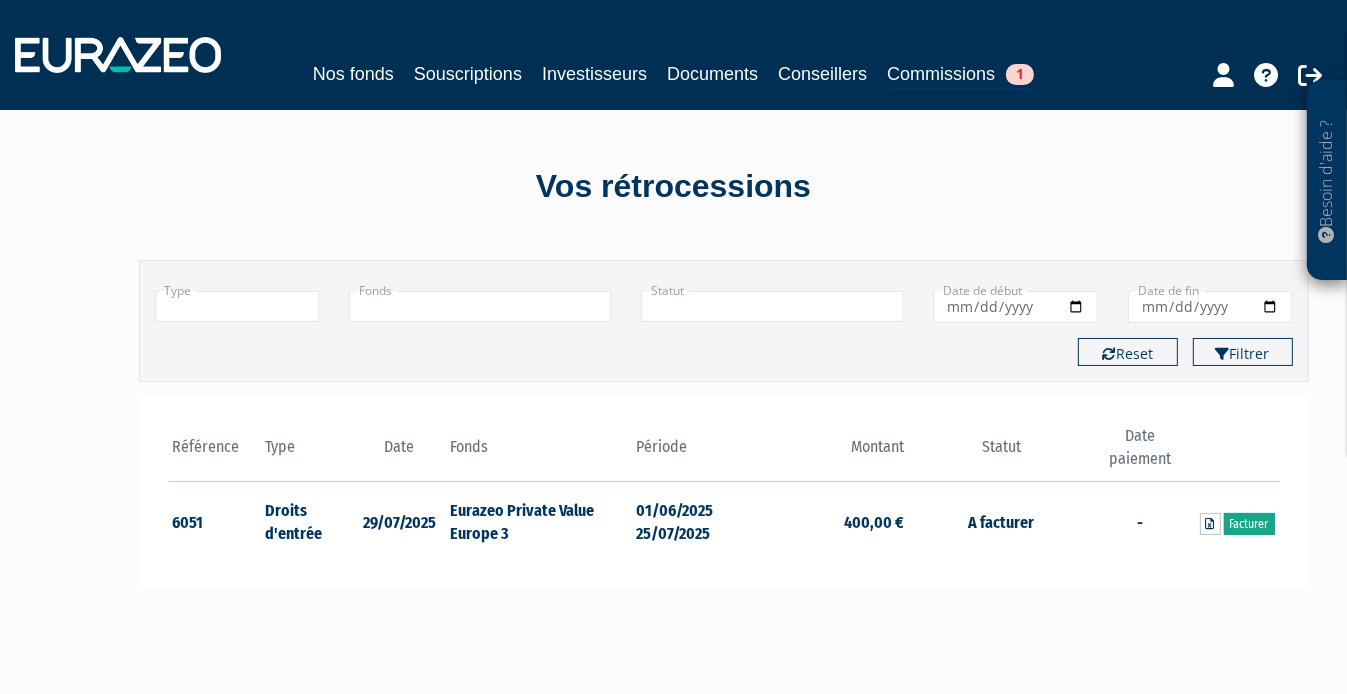 click on "Facturer" at bounding box center (1249, 524) 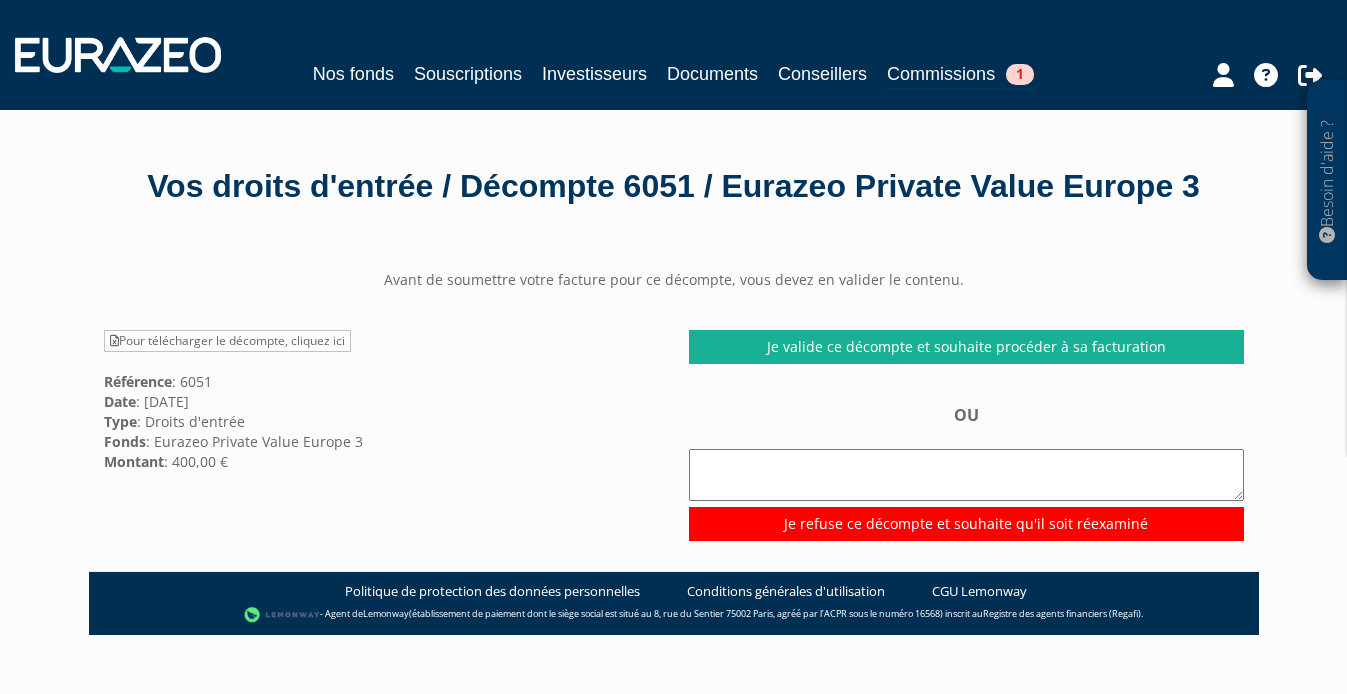 scroll, scrollTop: 0, scrollLeft: 0, axis: both 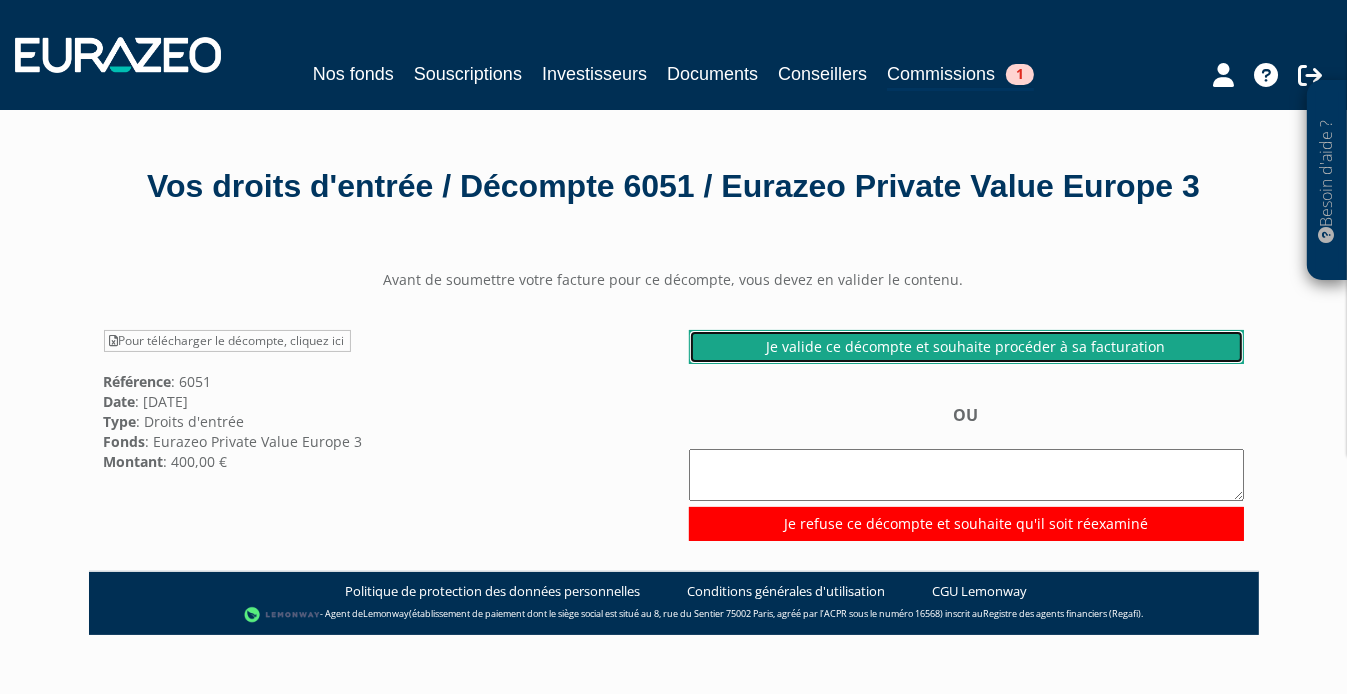 click on "Je valide ce décompte et souhaite procéder à sa facturation" at bounding box center (966, 347) 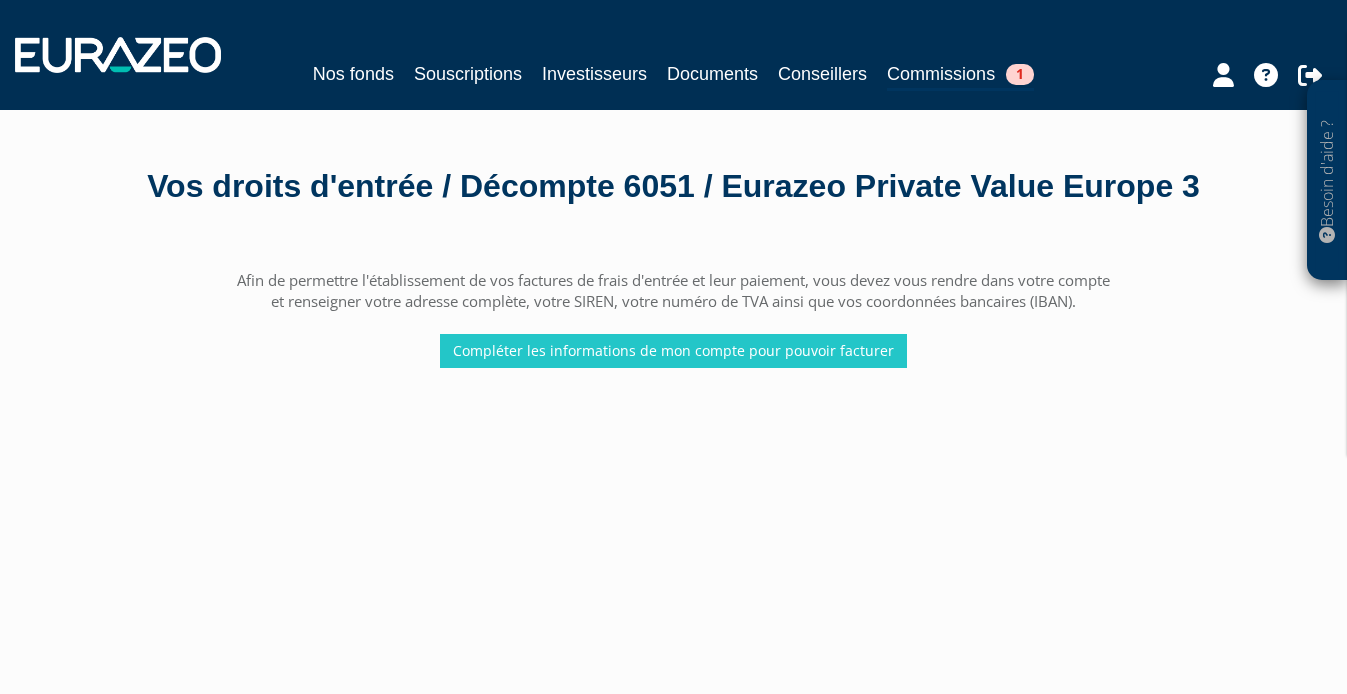 scroll, scrollTop: 0, scrollLeft: 0, axis: both 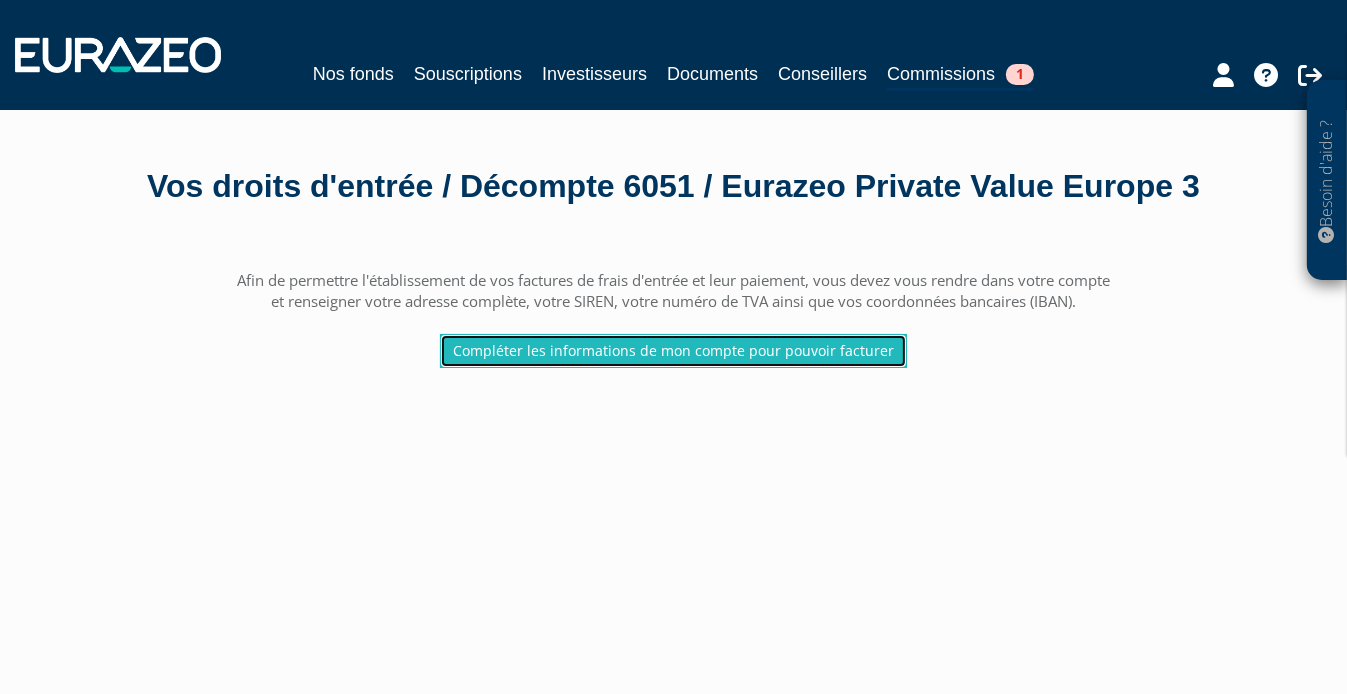 click on "Compléter les informations de mon compte pour pouvoir facturer" at bounding box center [673, 351] 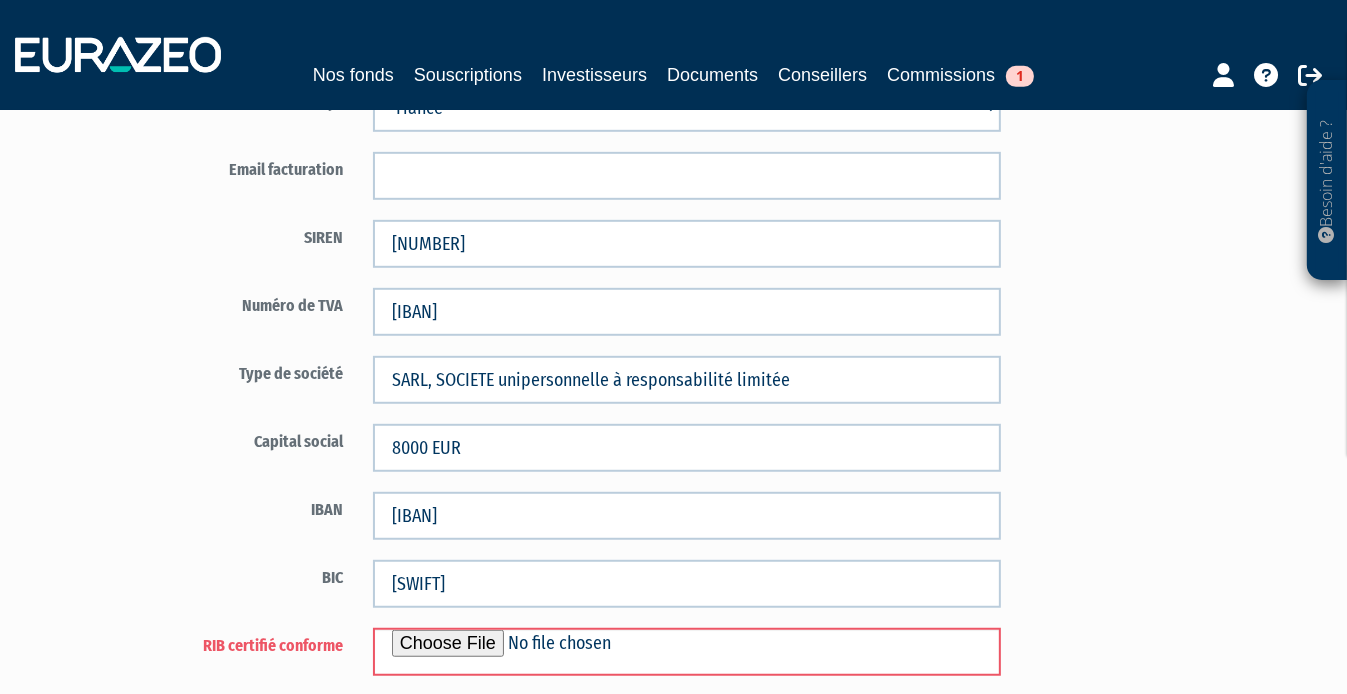 scroll, scrollTop: 1371, scrollLeft: 0, axis: vertical 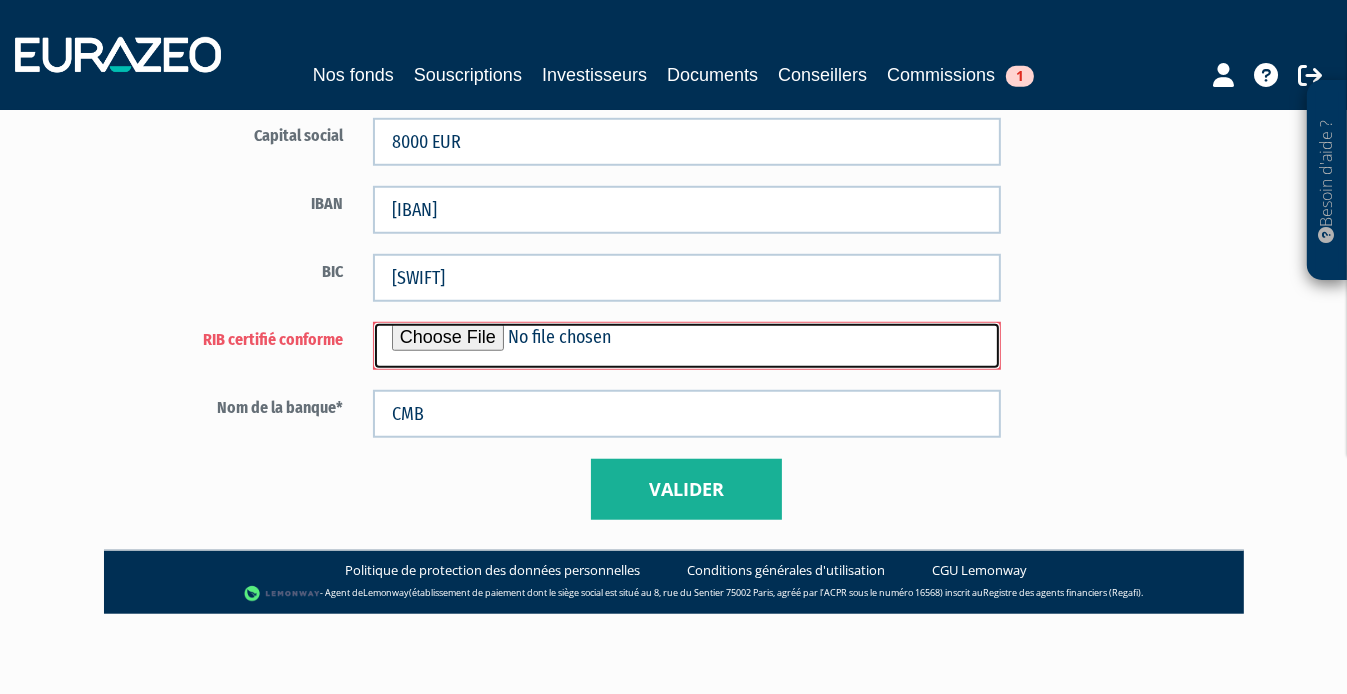 click at bounding box center [687, 346] 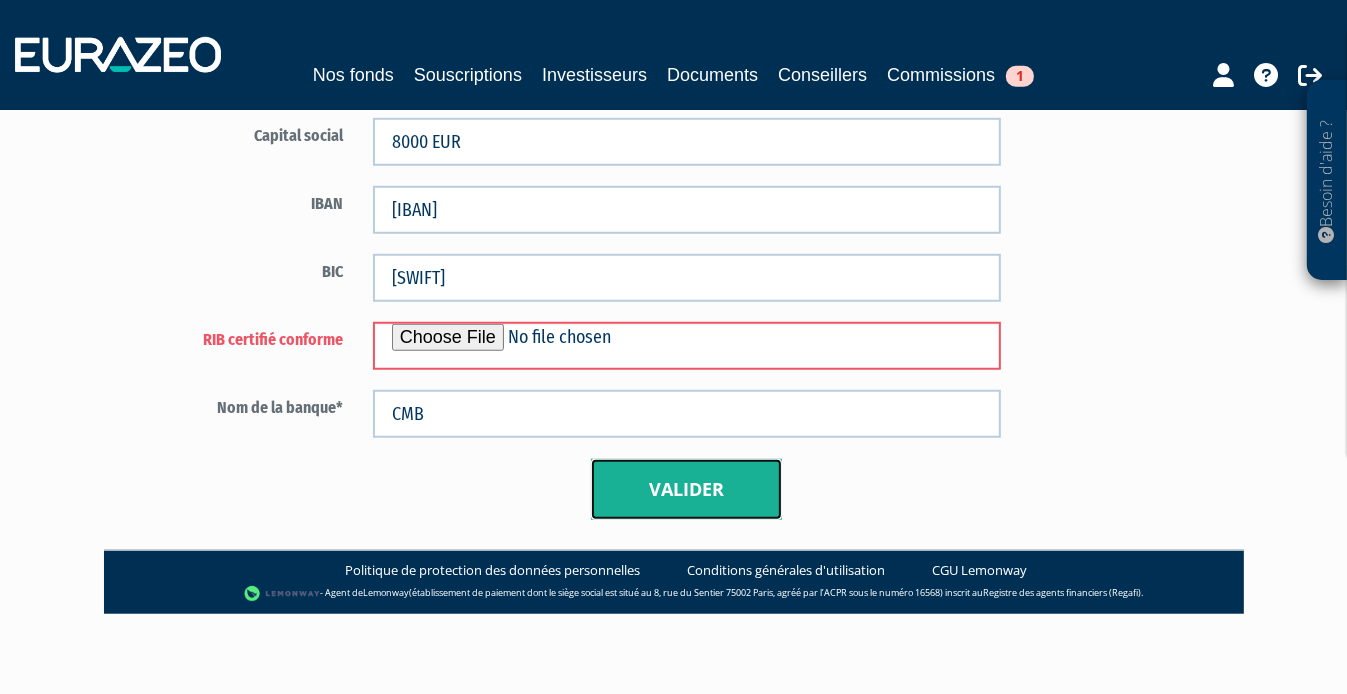 click on "Valider" at bounding box center (686, 490) 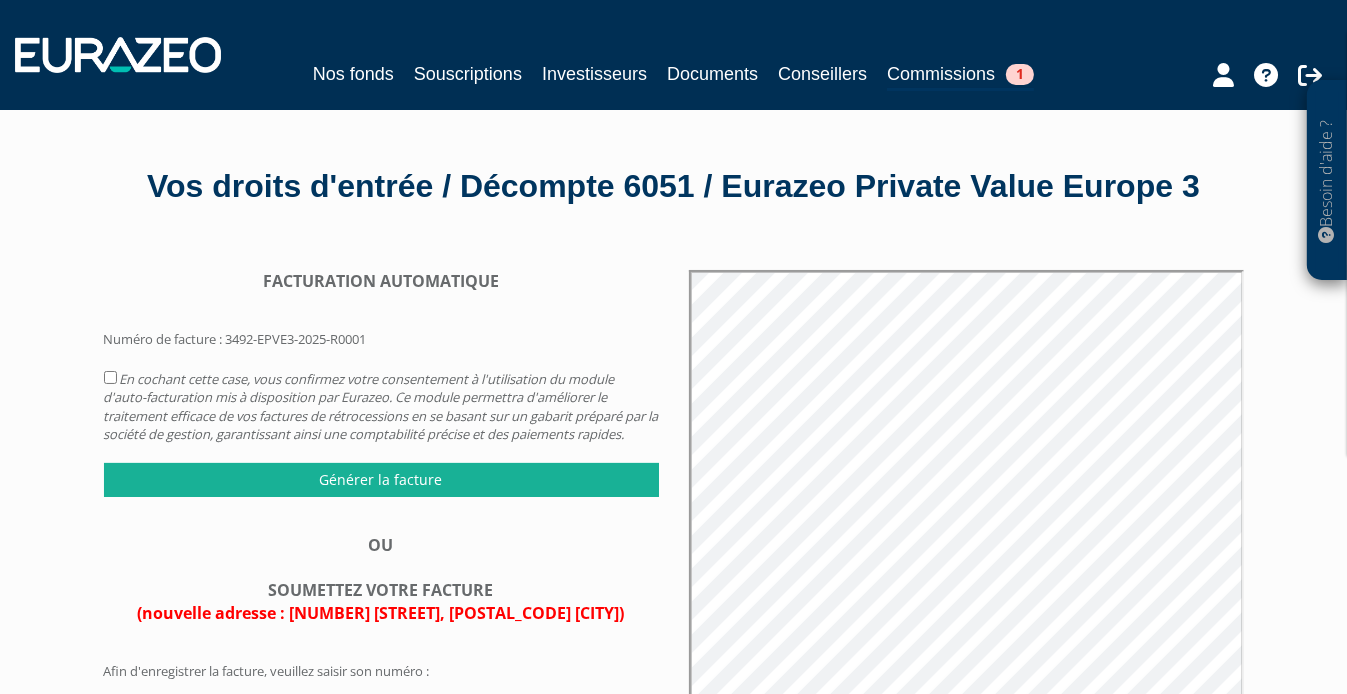 scroll, scrollTop: 300, scrollLeft: 0, axis: vertical 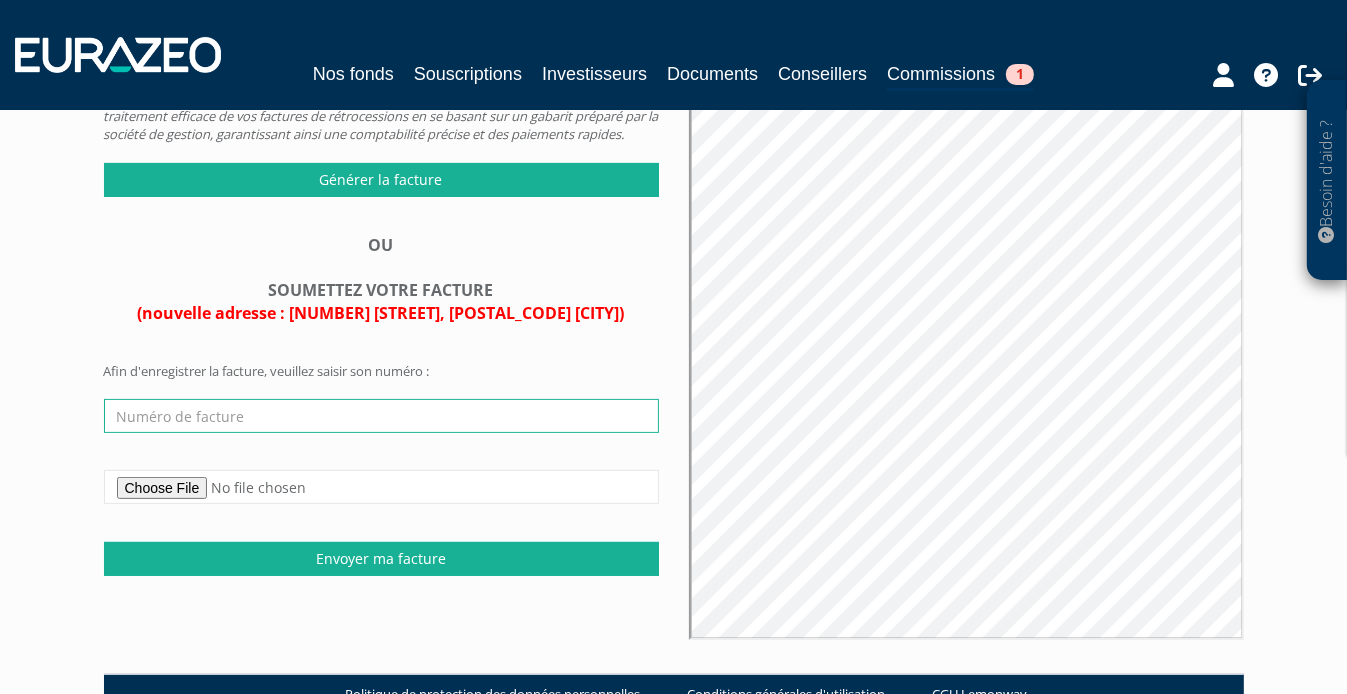 click at bounding box center [381, 416] 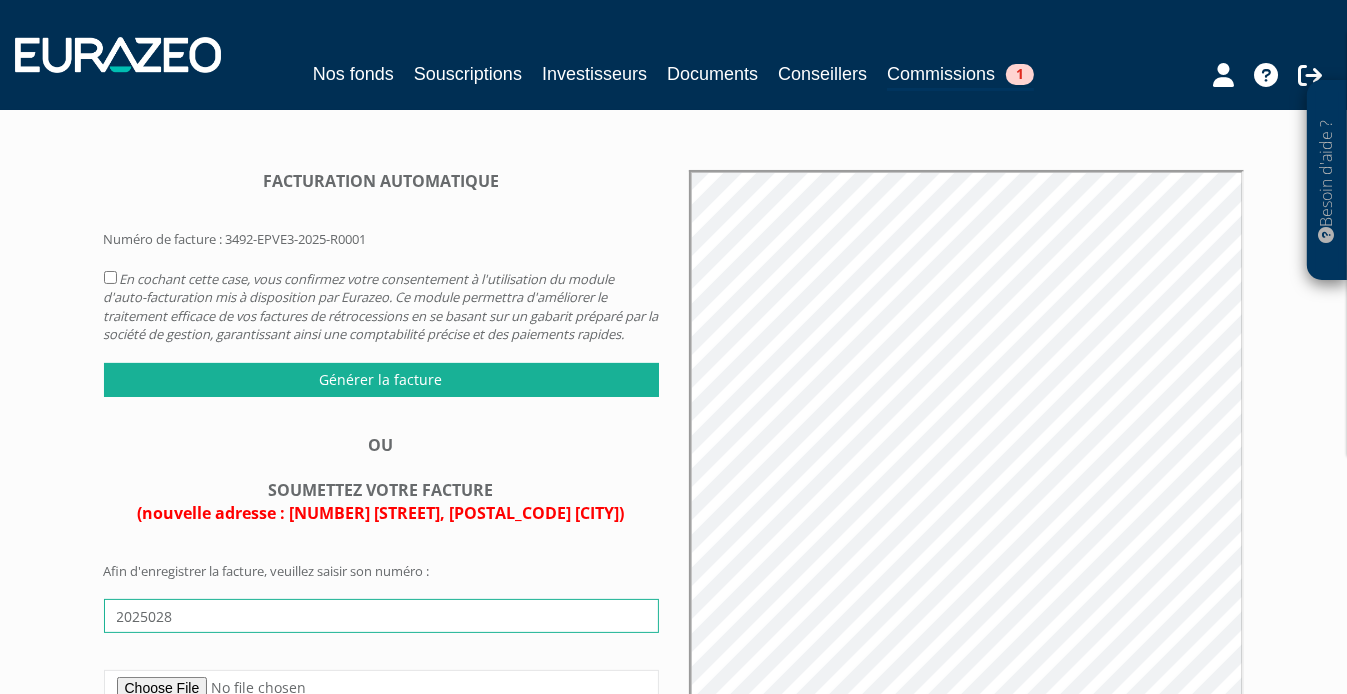 scroll, scrollTop: 100, scrollLeft: 0, axis: vertical 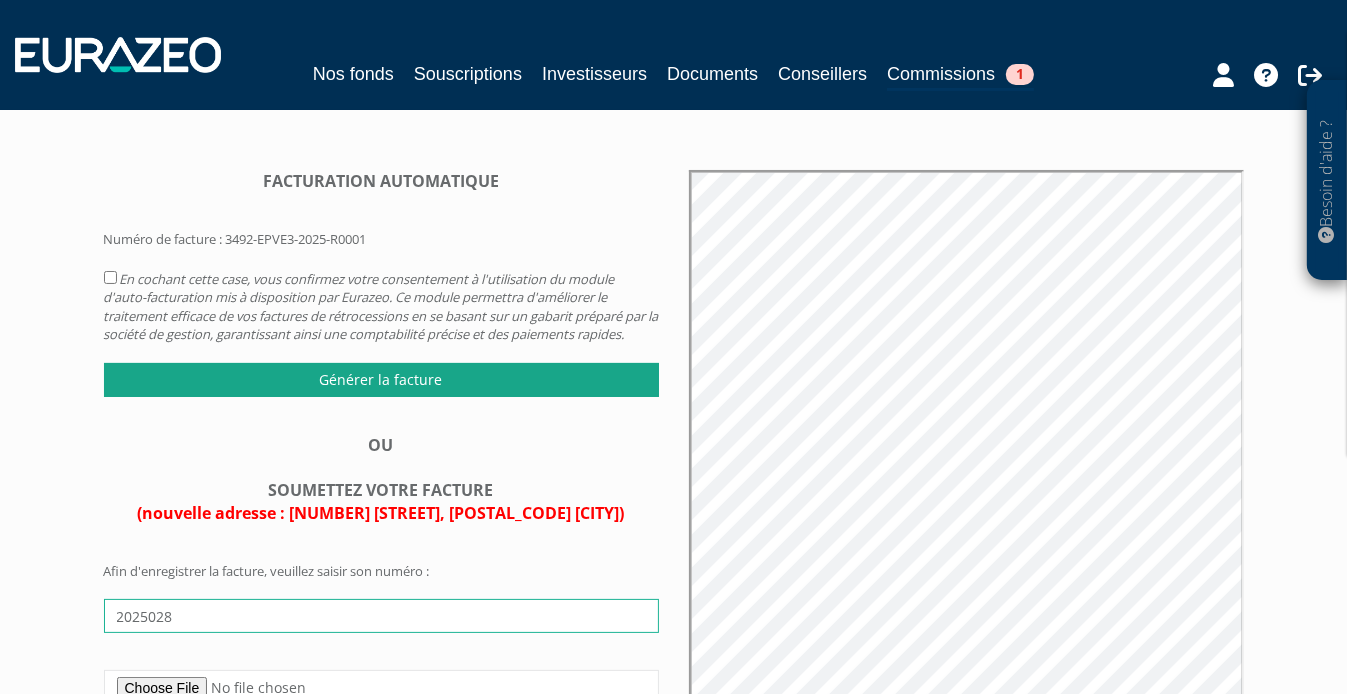 type on "2025028" 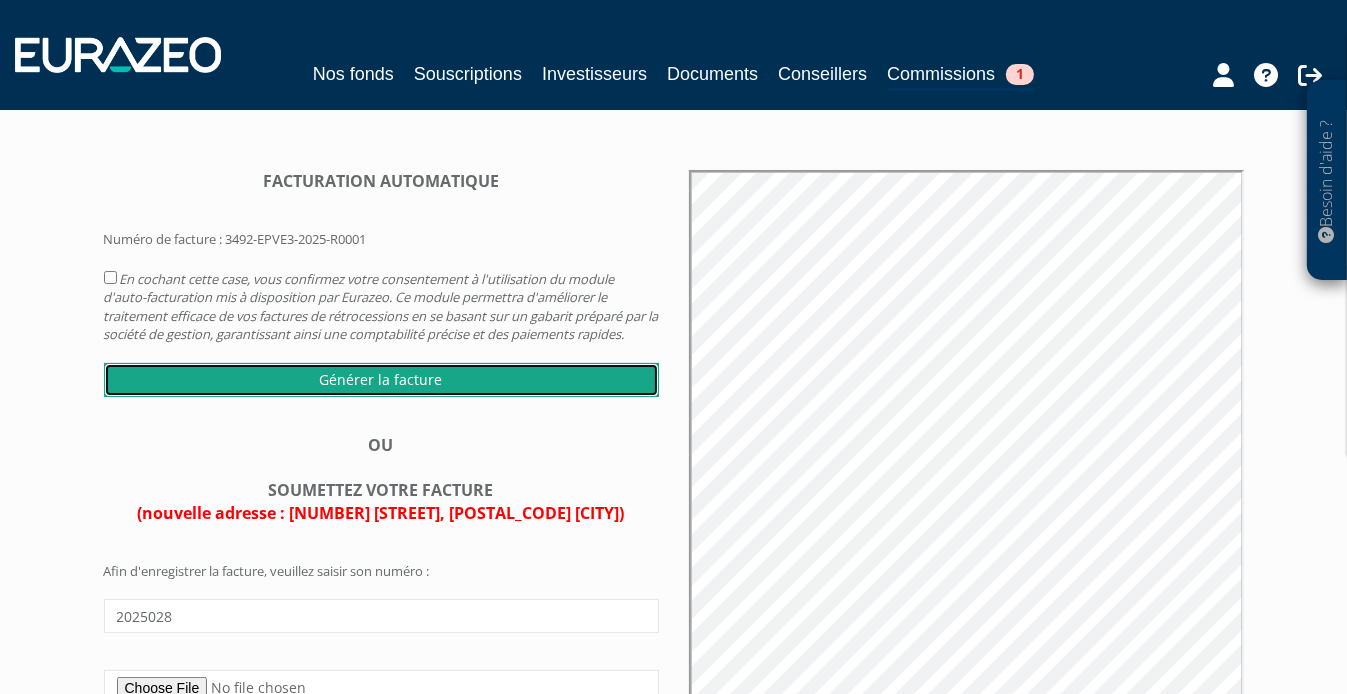 click on "Générer la facture" at bounding box center (381, 380) 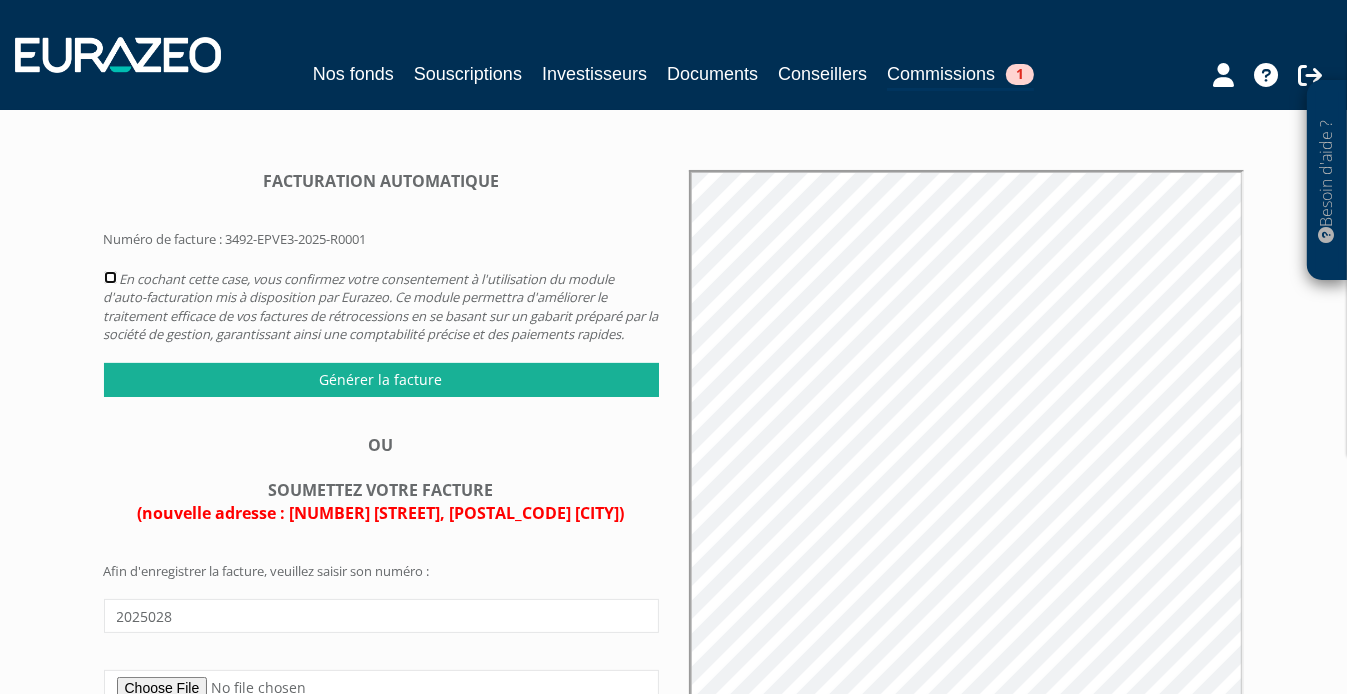 scroll, scrollTop: 0, scrollLeft: 0, axis: both 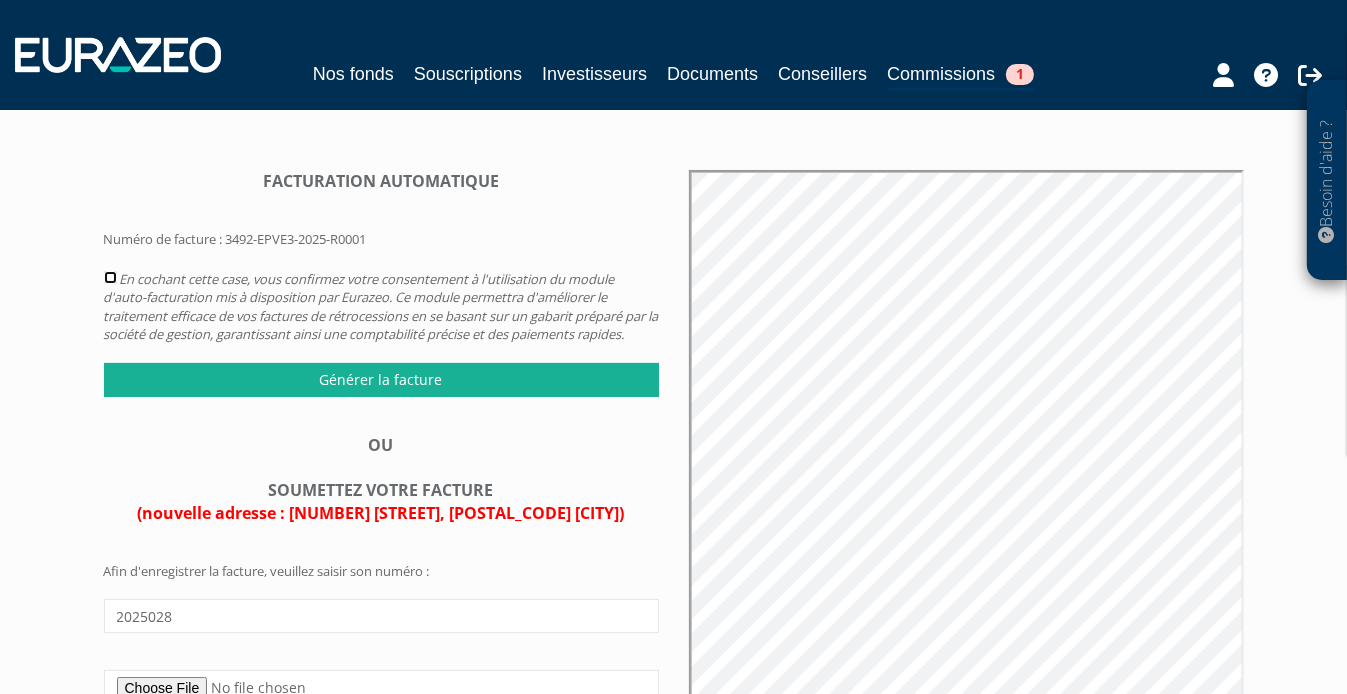 click at bounding box center [110, 277] 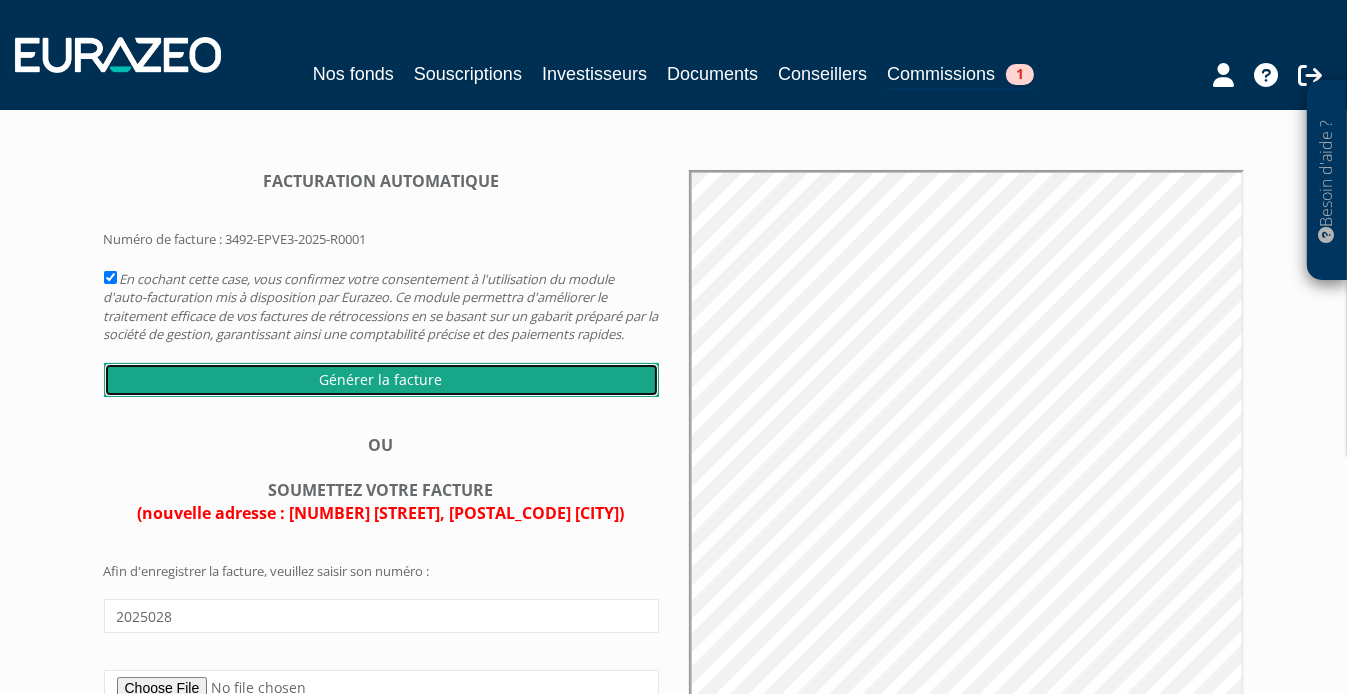 click on "Générer la facture" at bounding box center (381, 380) 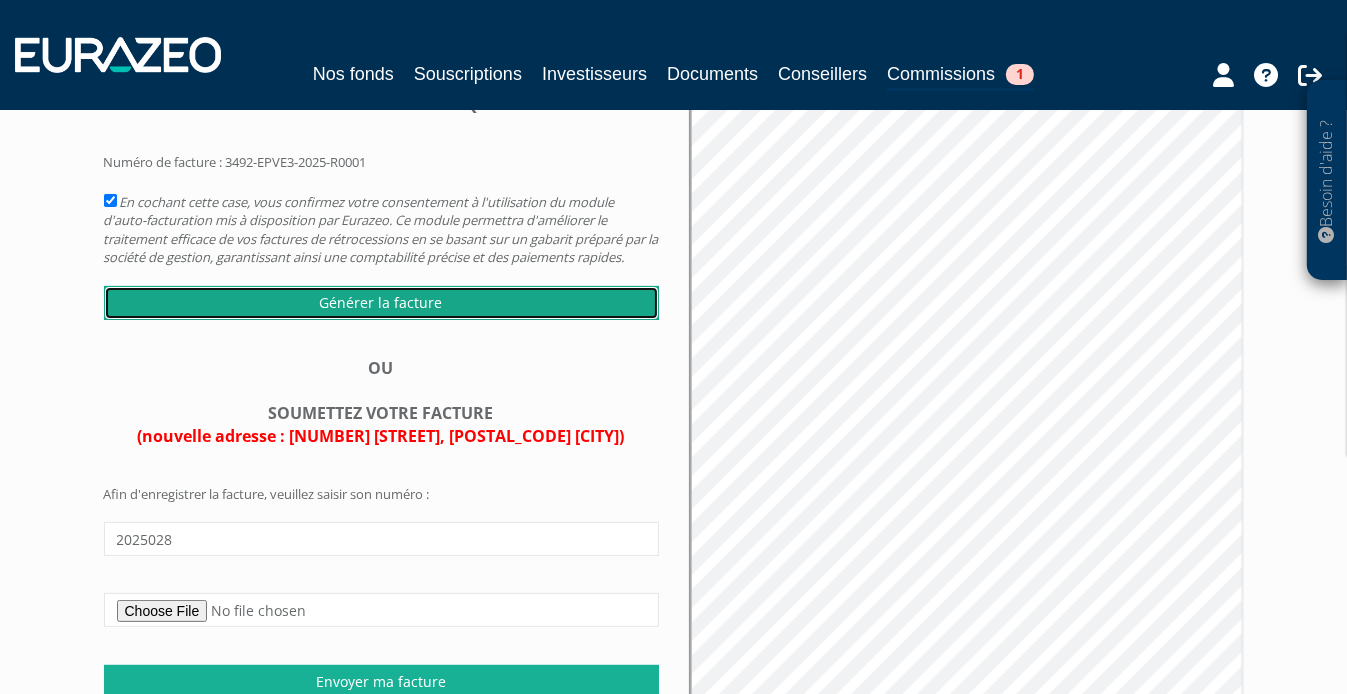 scroll, scrollTop: 300, scrollLeft: 0, axis: vertical 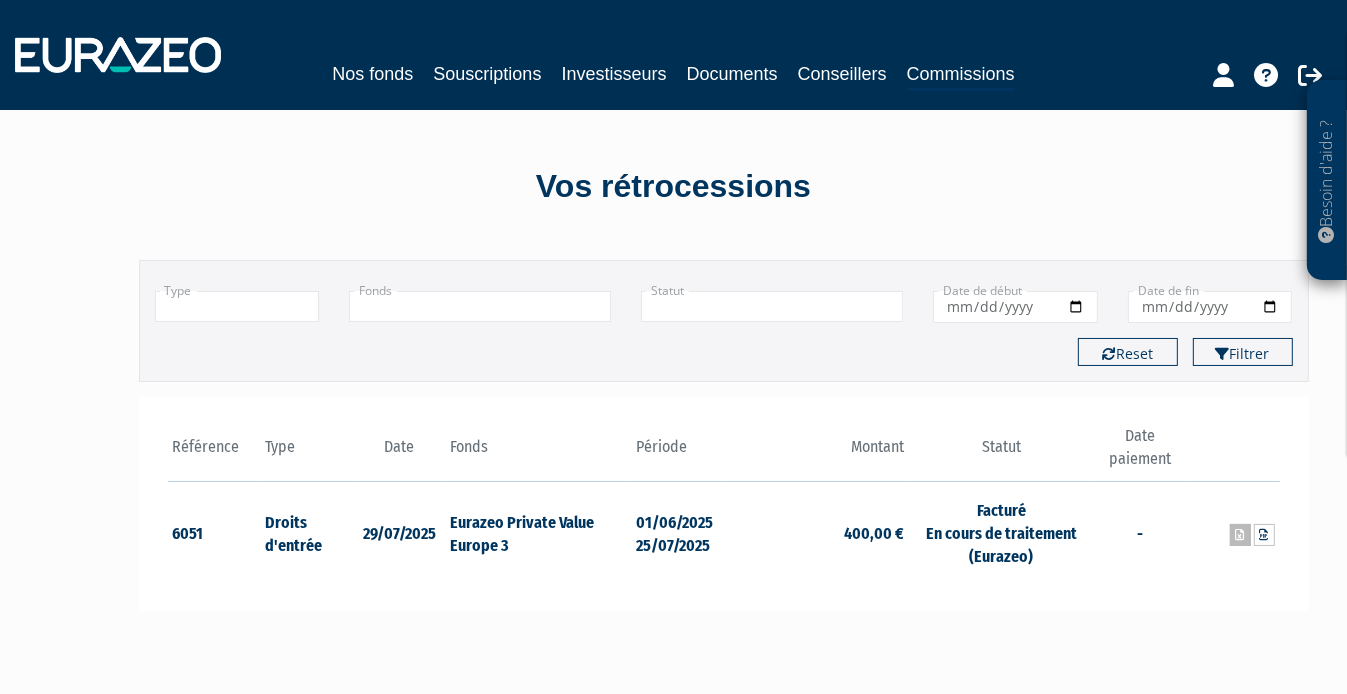 click at bounding box center (1240, 535) 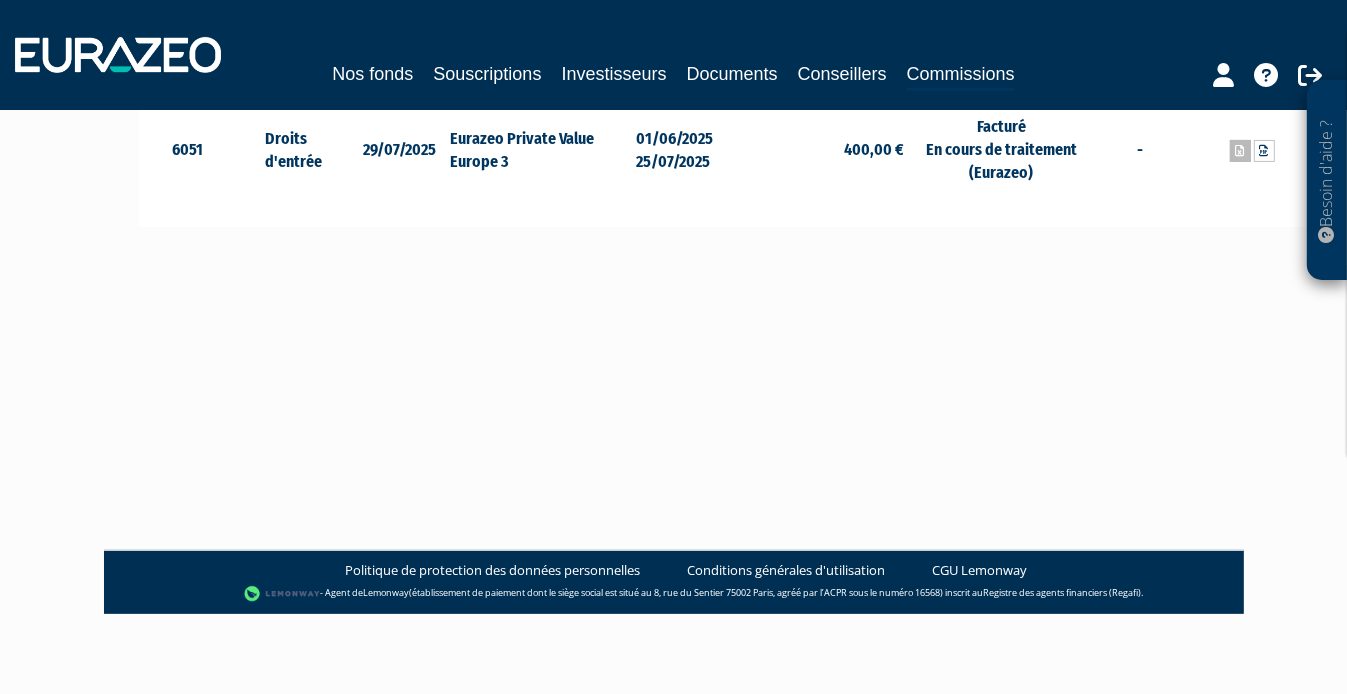 scroll, scrollTop: 0, scrollLeft: 0, axis: both 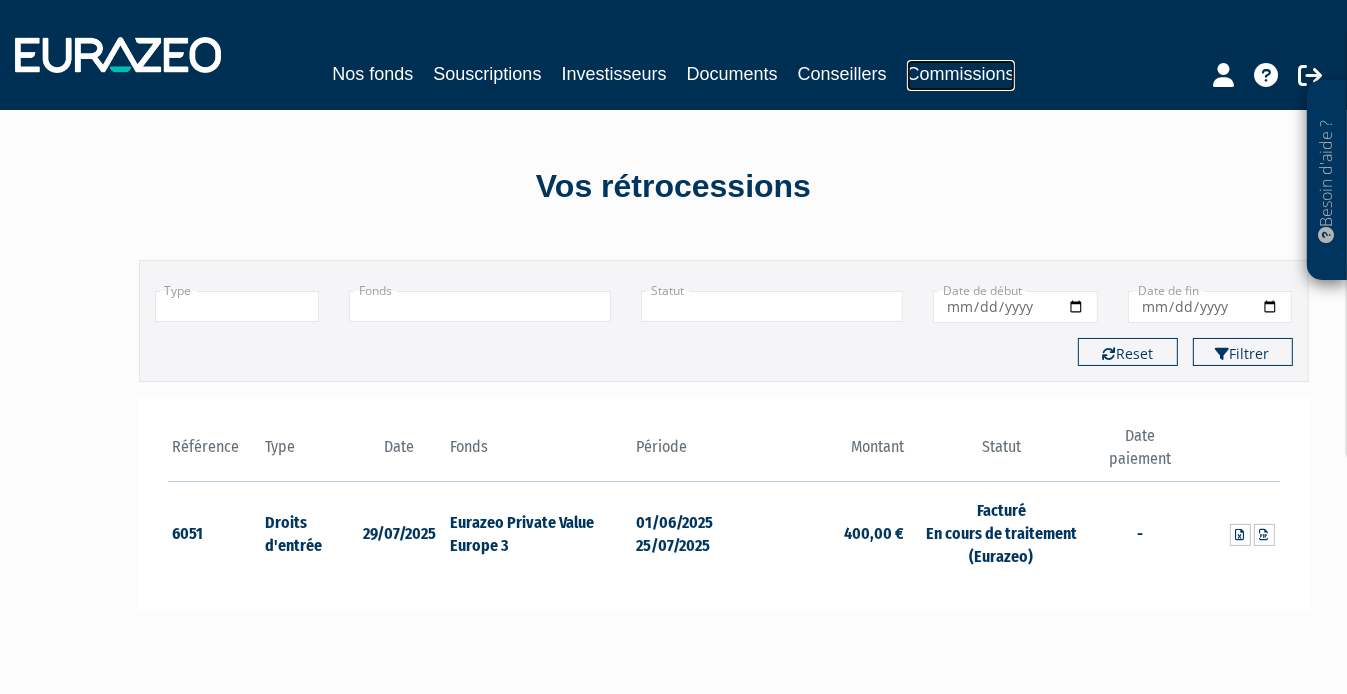 click on "Commissions" at bounding box center [961, 75] 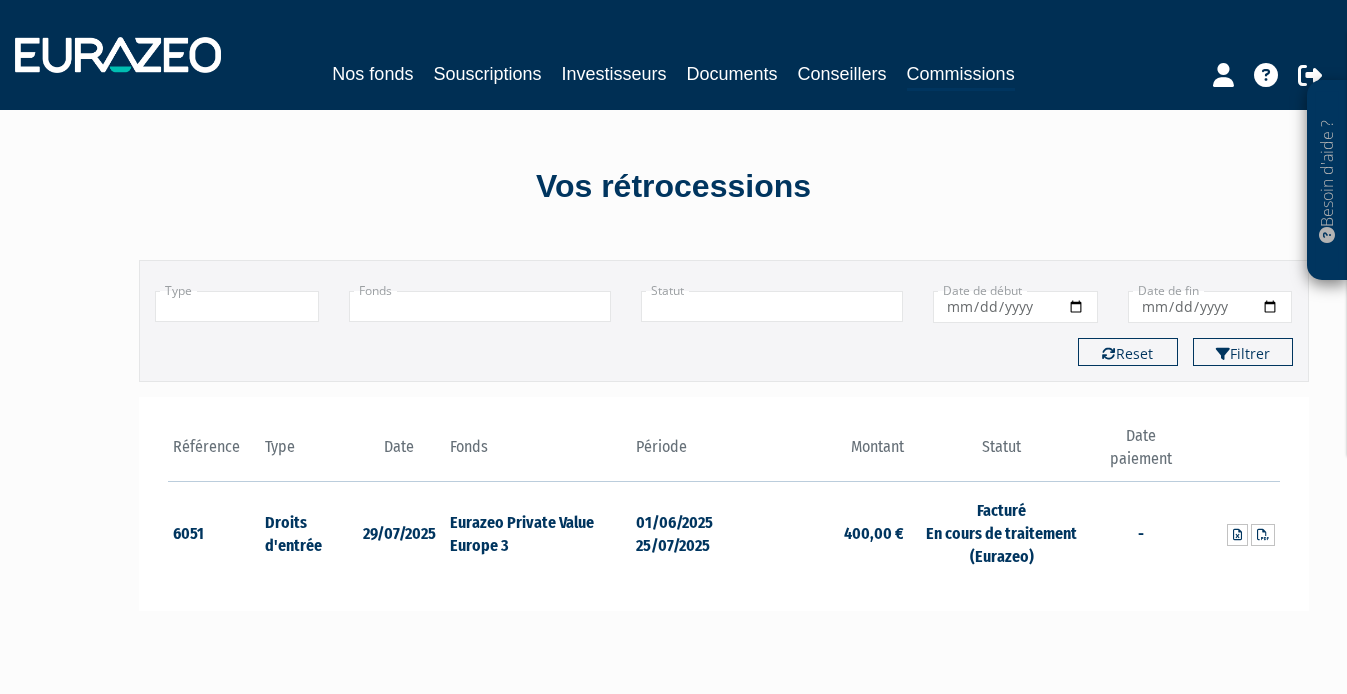 scroll, scrollTop: 0, scrollLeft: 0, axis: both 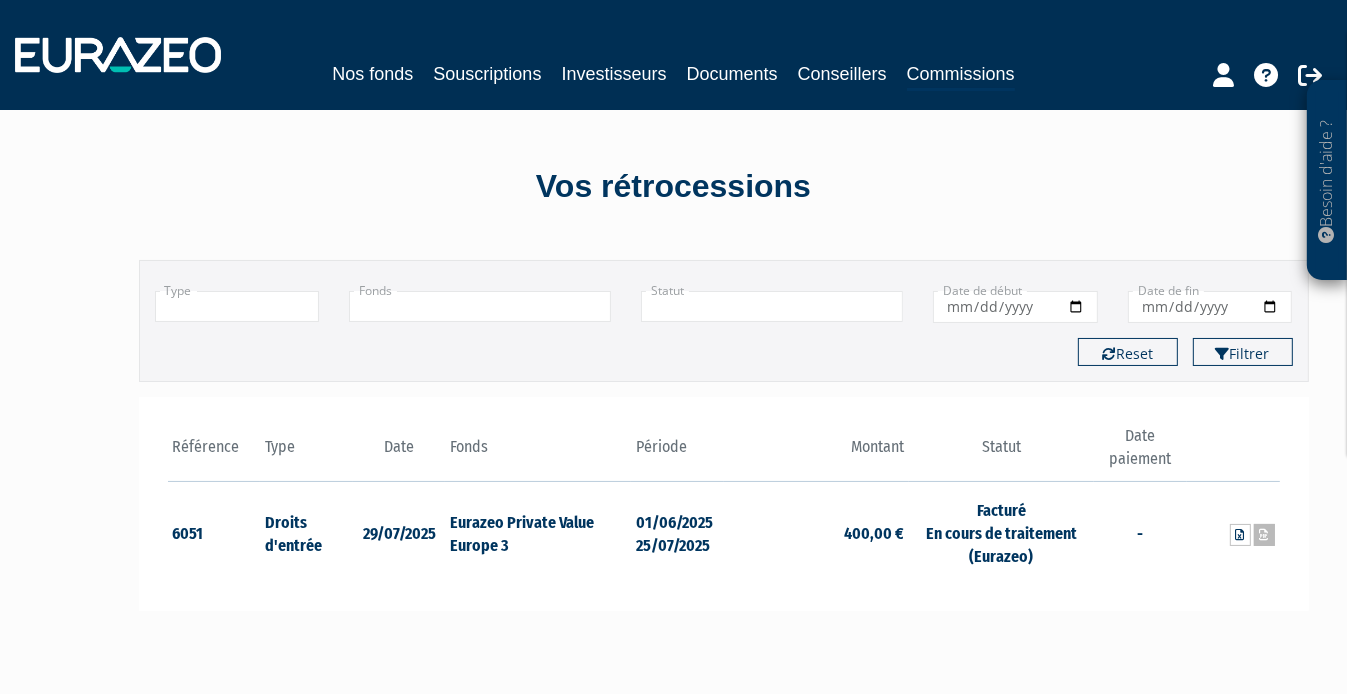 click at bounding box center [1264, 535] 